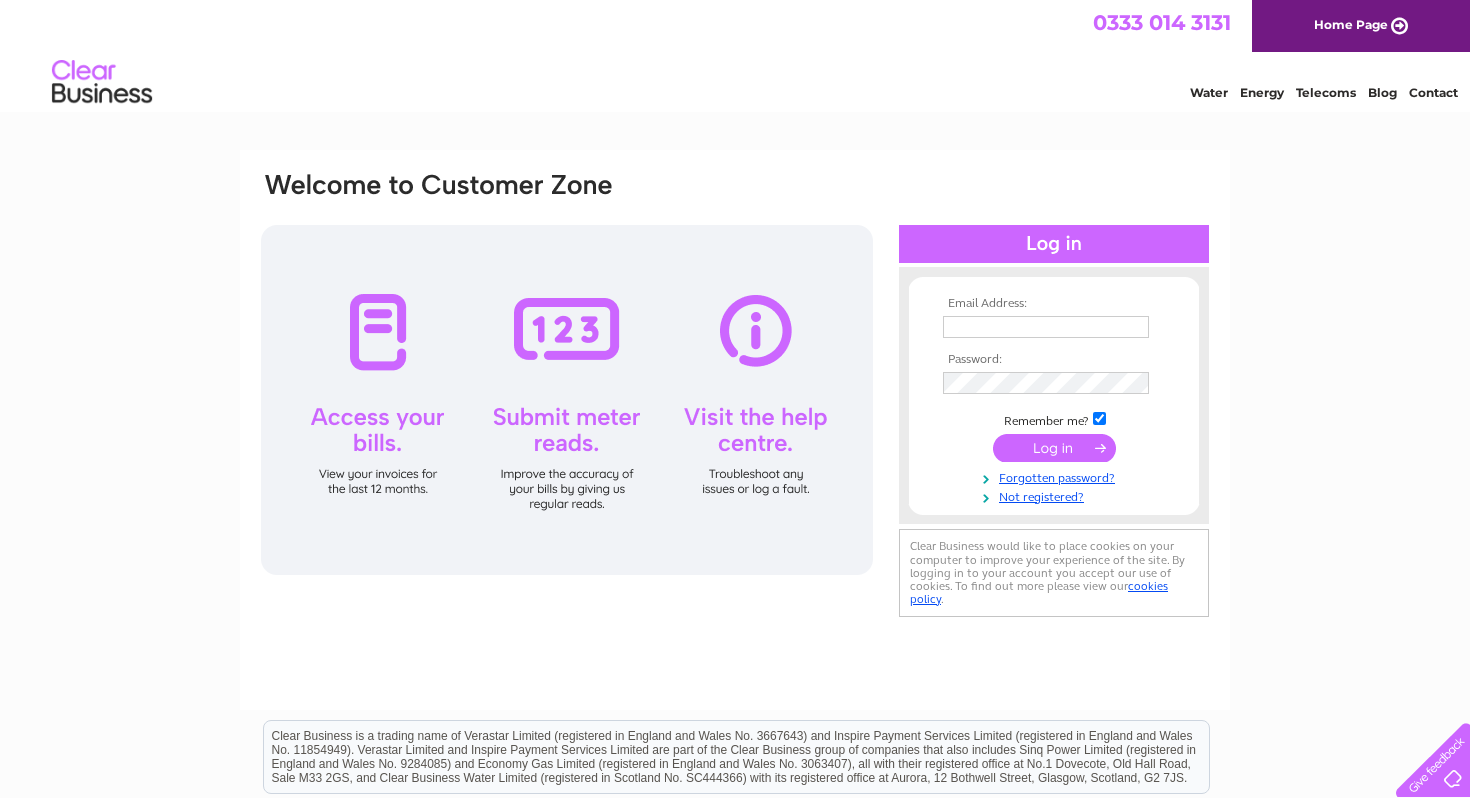 scroll, scrollTop: 0, scrollLeft: 0, axis: both 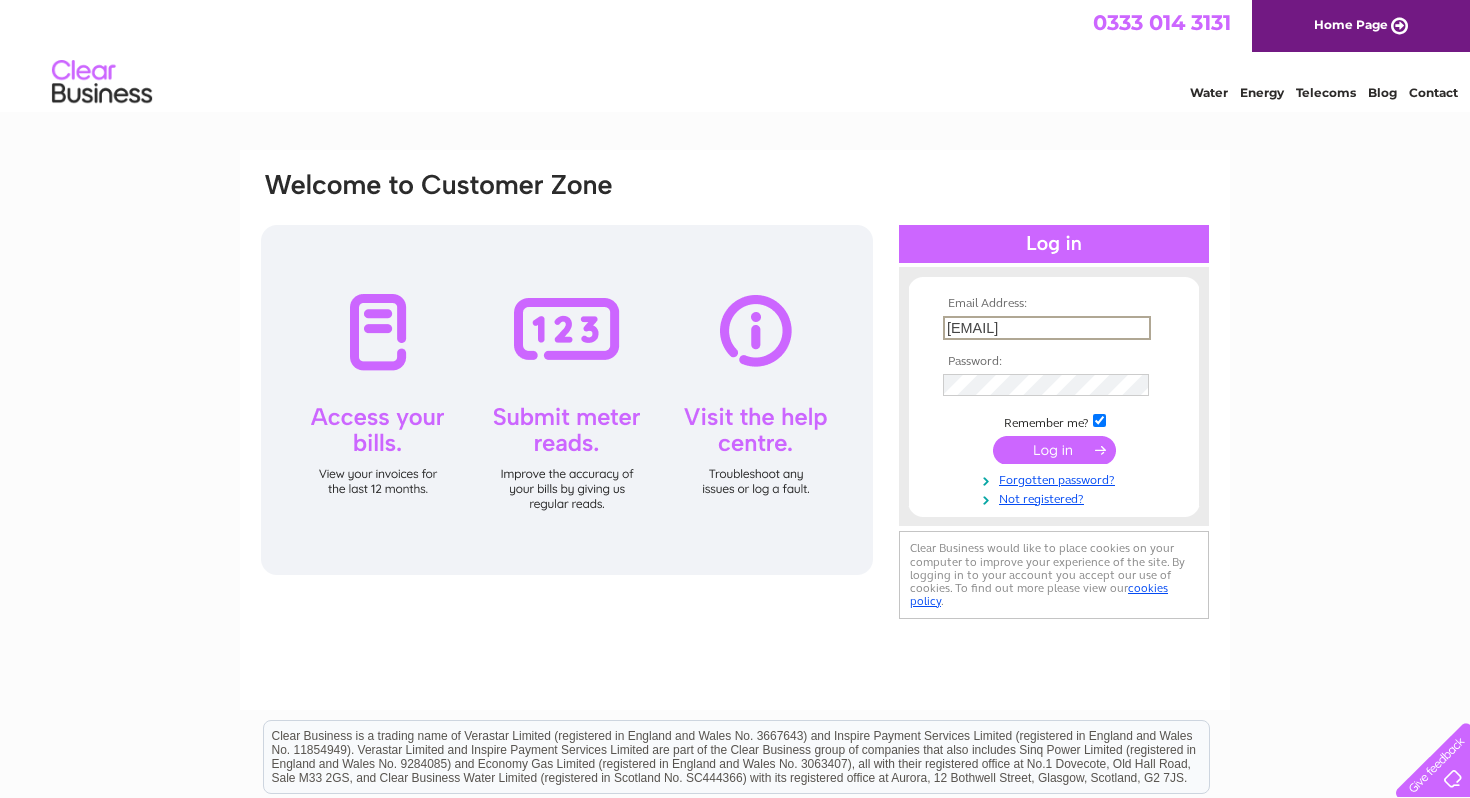 type on "[EMAIL]" 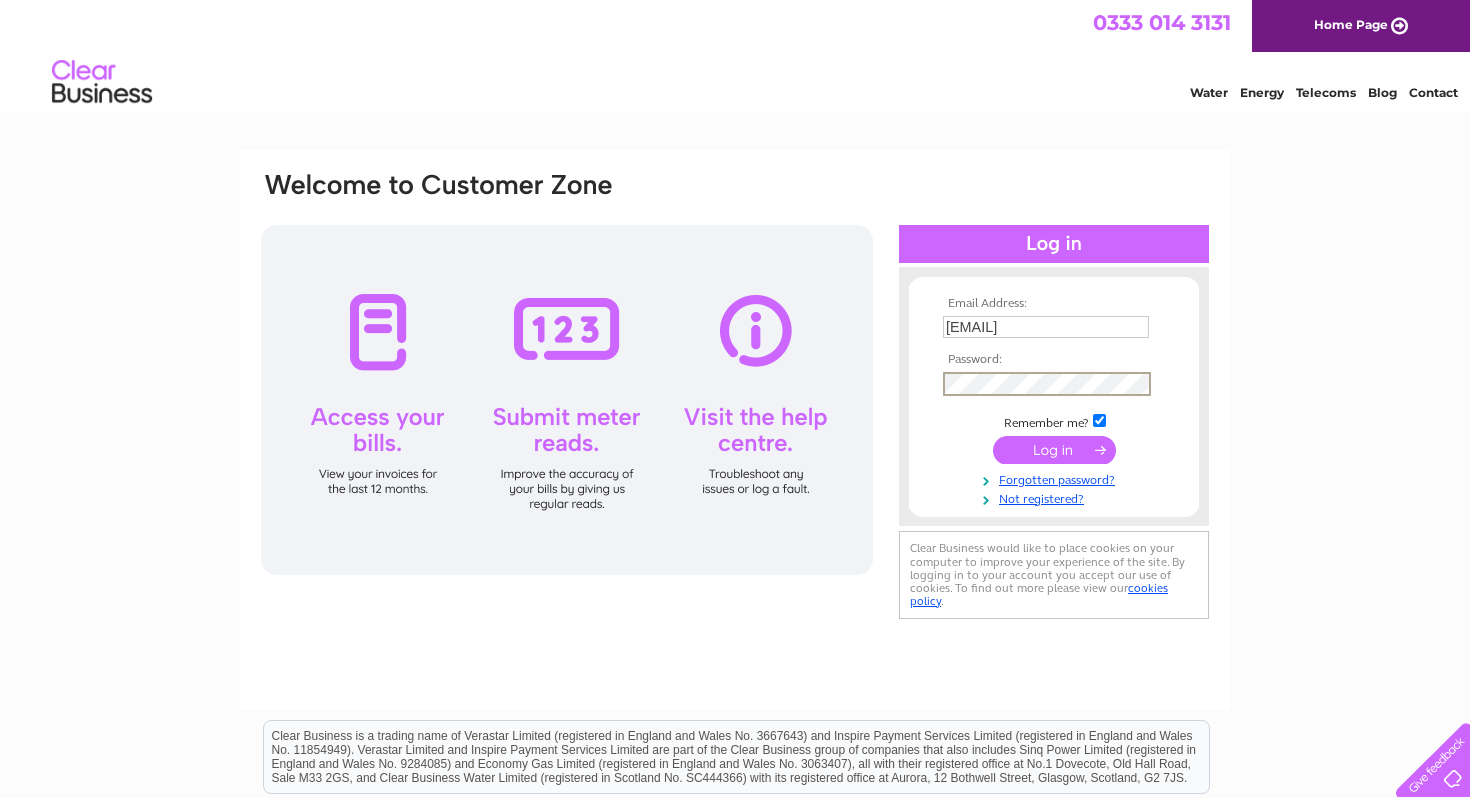 click at bounding box center (1054, 450) 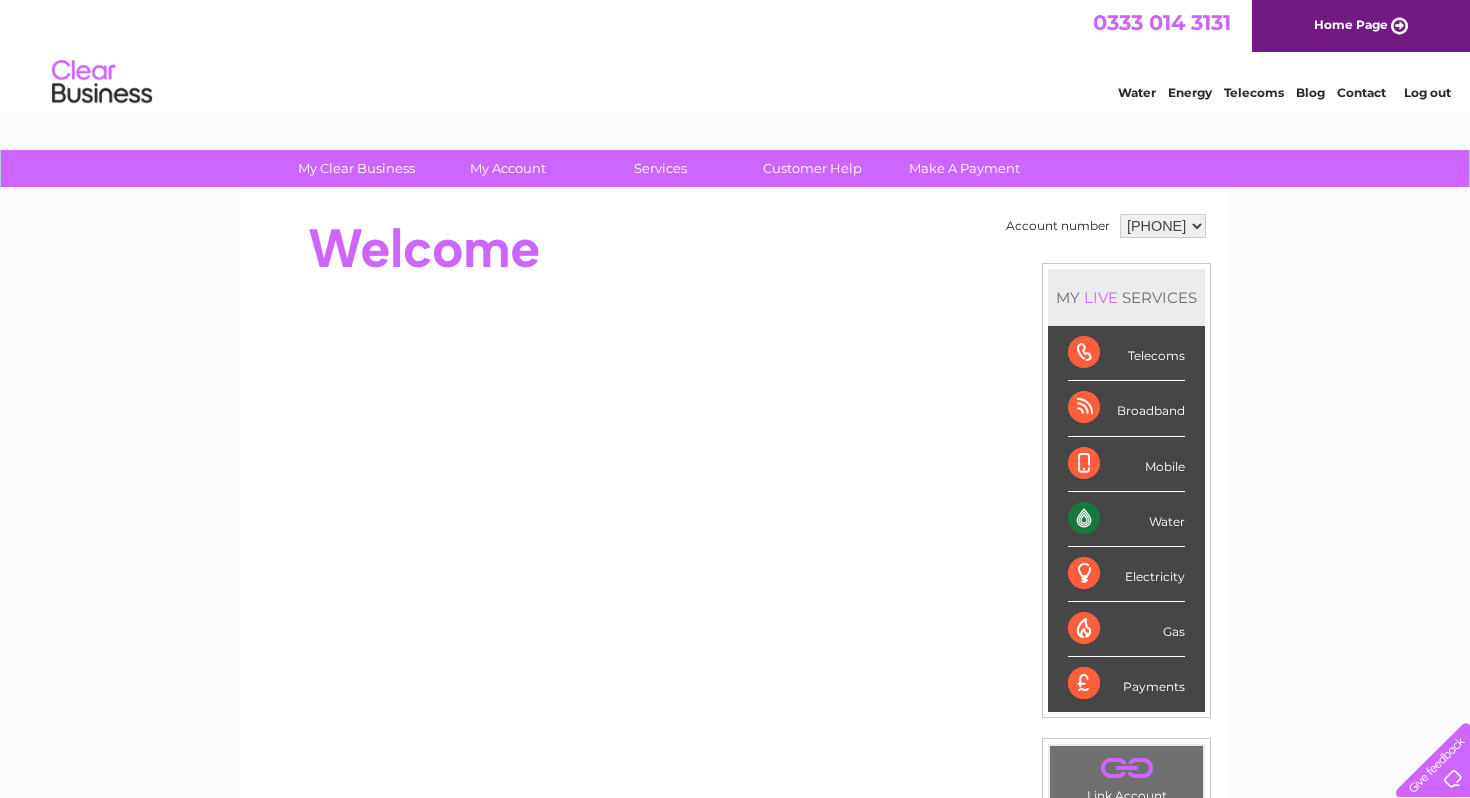 scroll, scrollTop: 0, scrollLeft: 0, axis: both 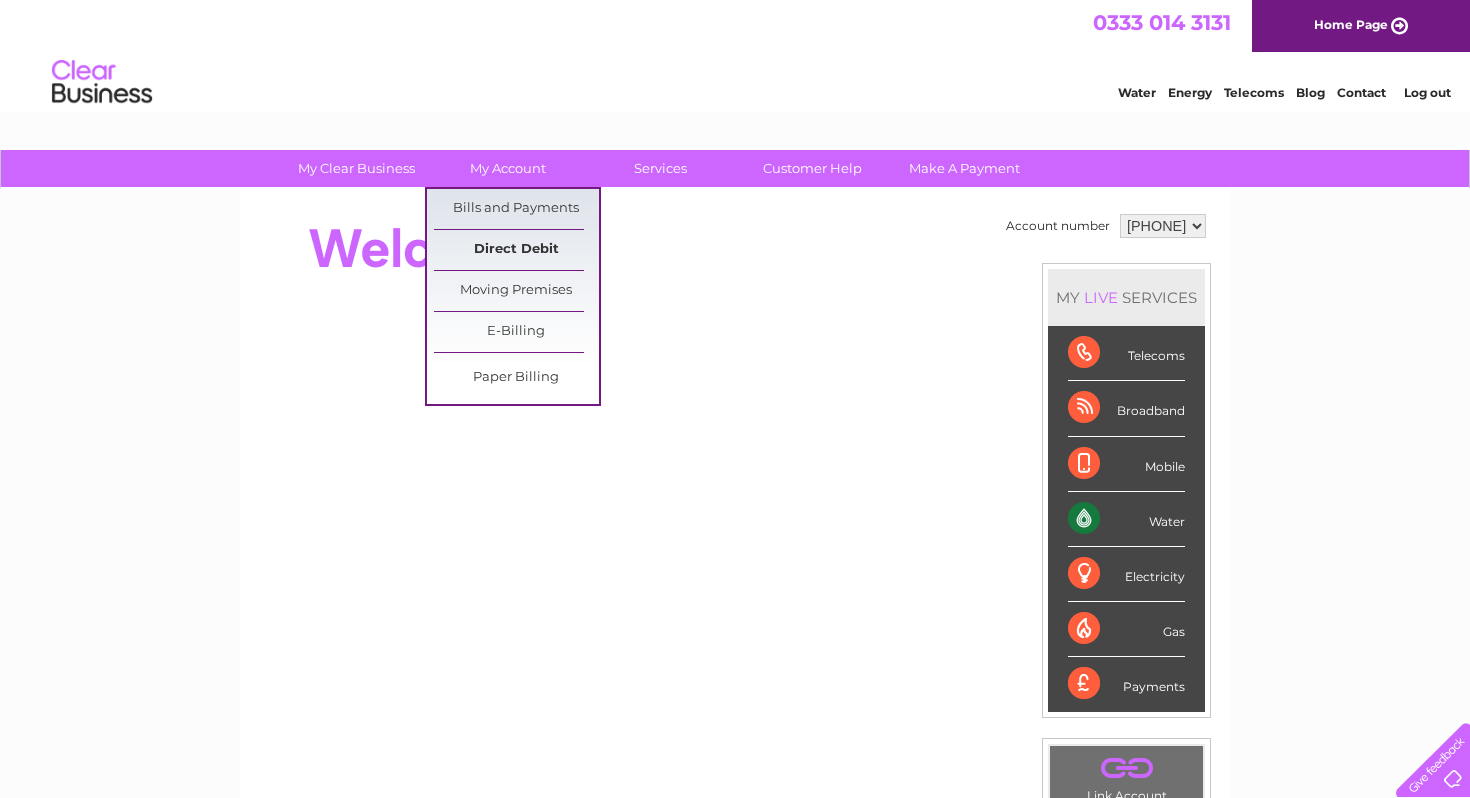 click on "Direct Debit" at bounding box center (516, 250) 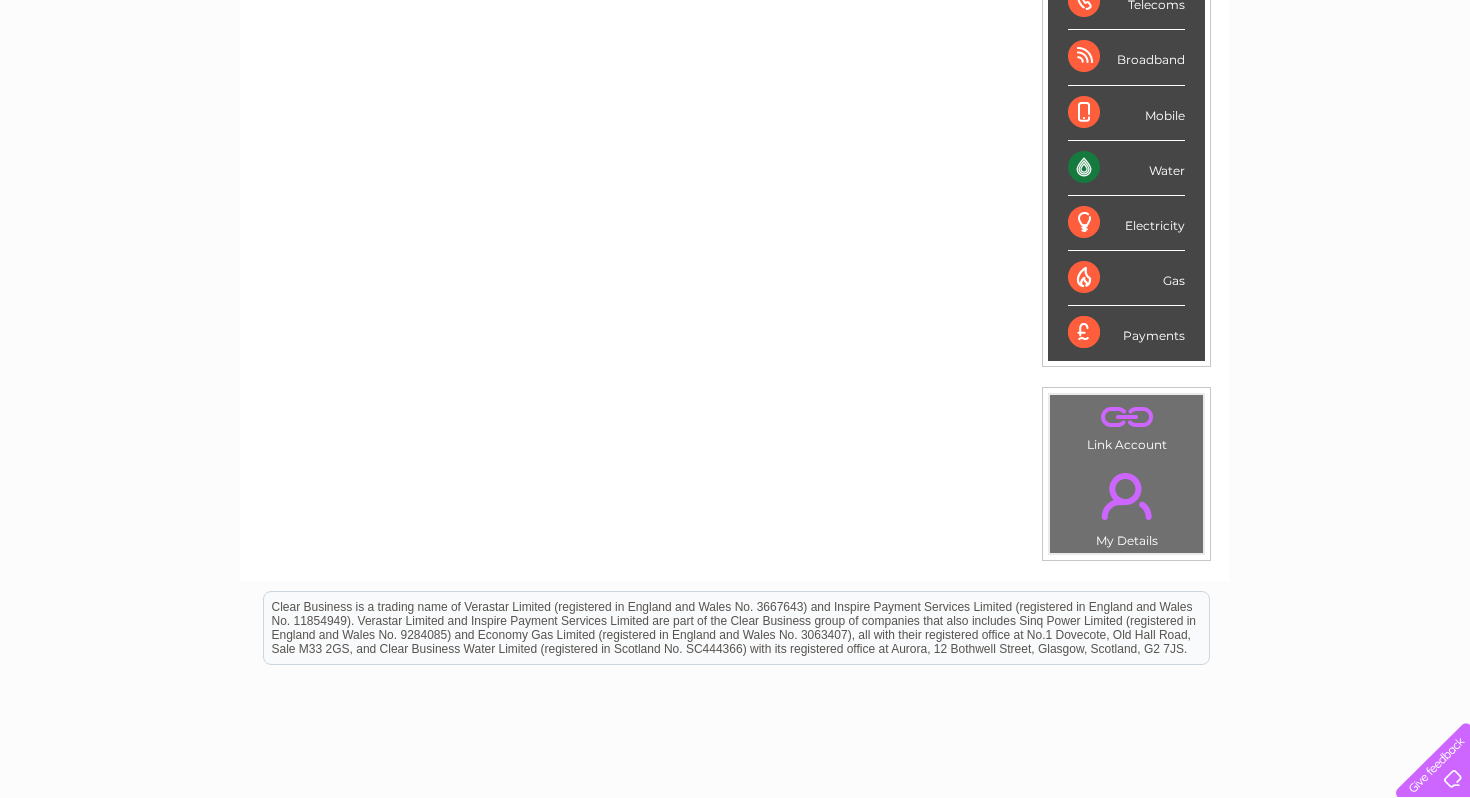 scroll, scrollTop: 354, scrollLeft: 0, axis: vertical 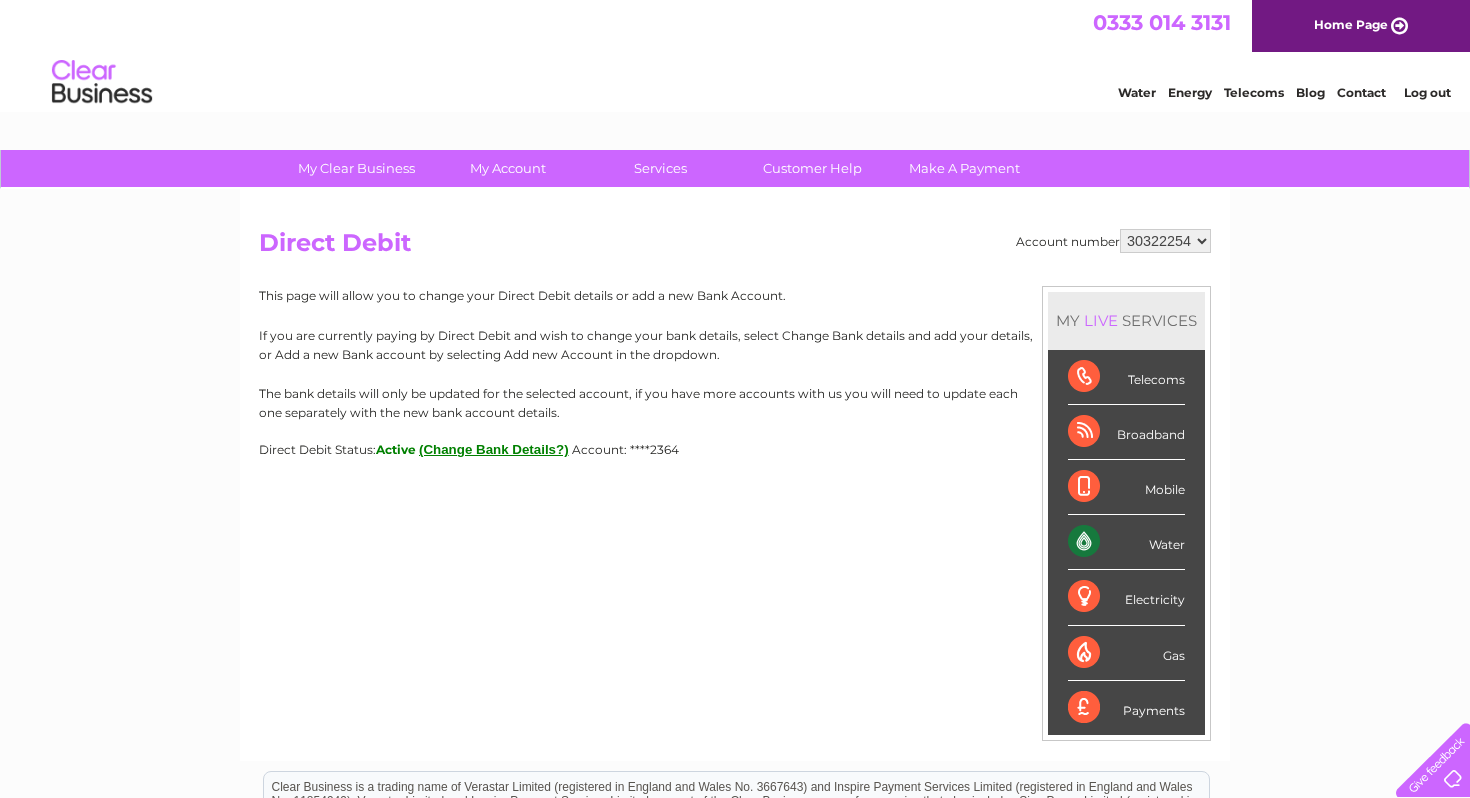 click on "(Change Bank Details?)" at bounding box center [494, 449] 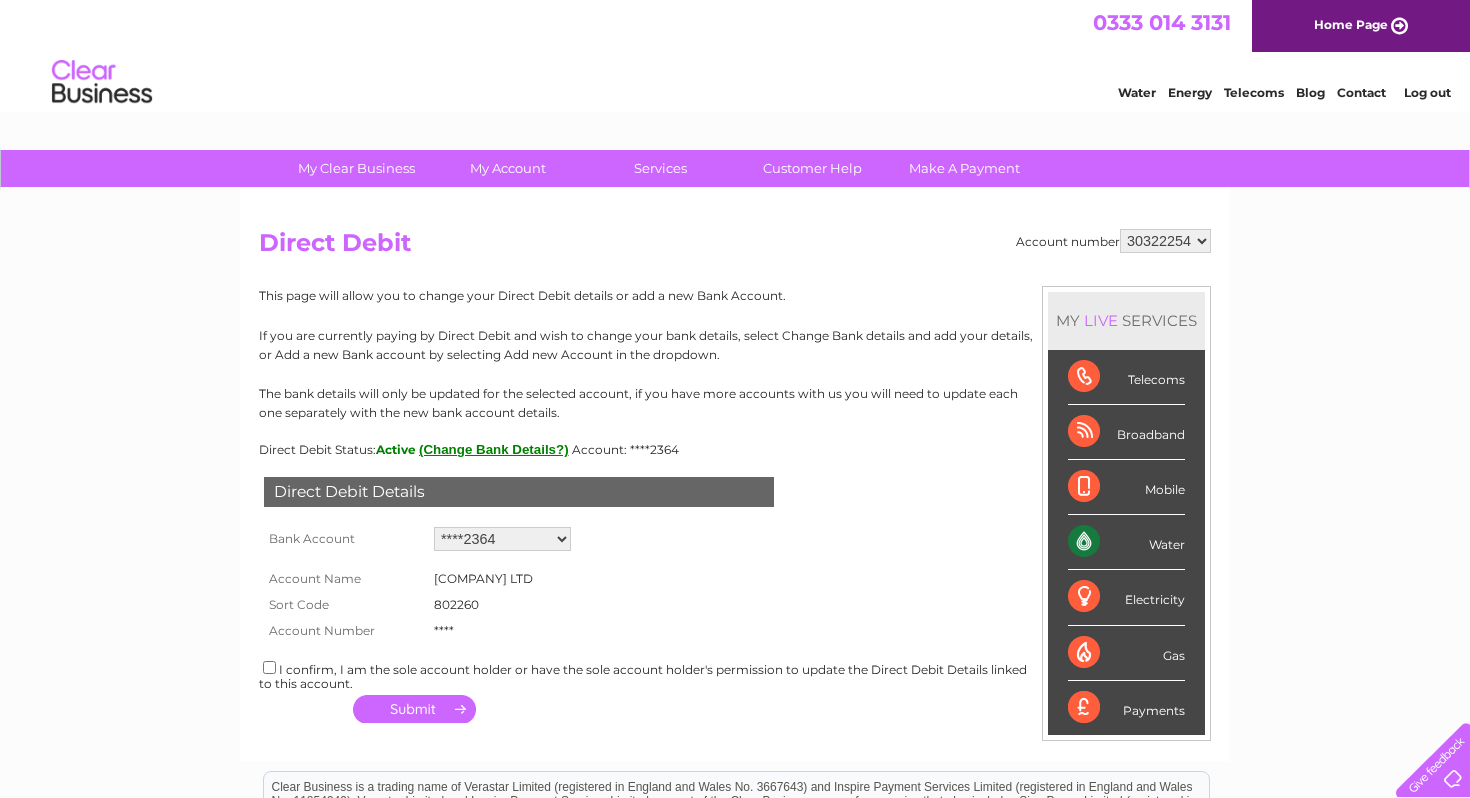 click on "Add new account
****2364" at bounding box center [502, 539] 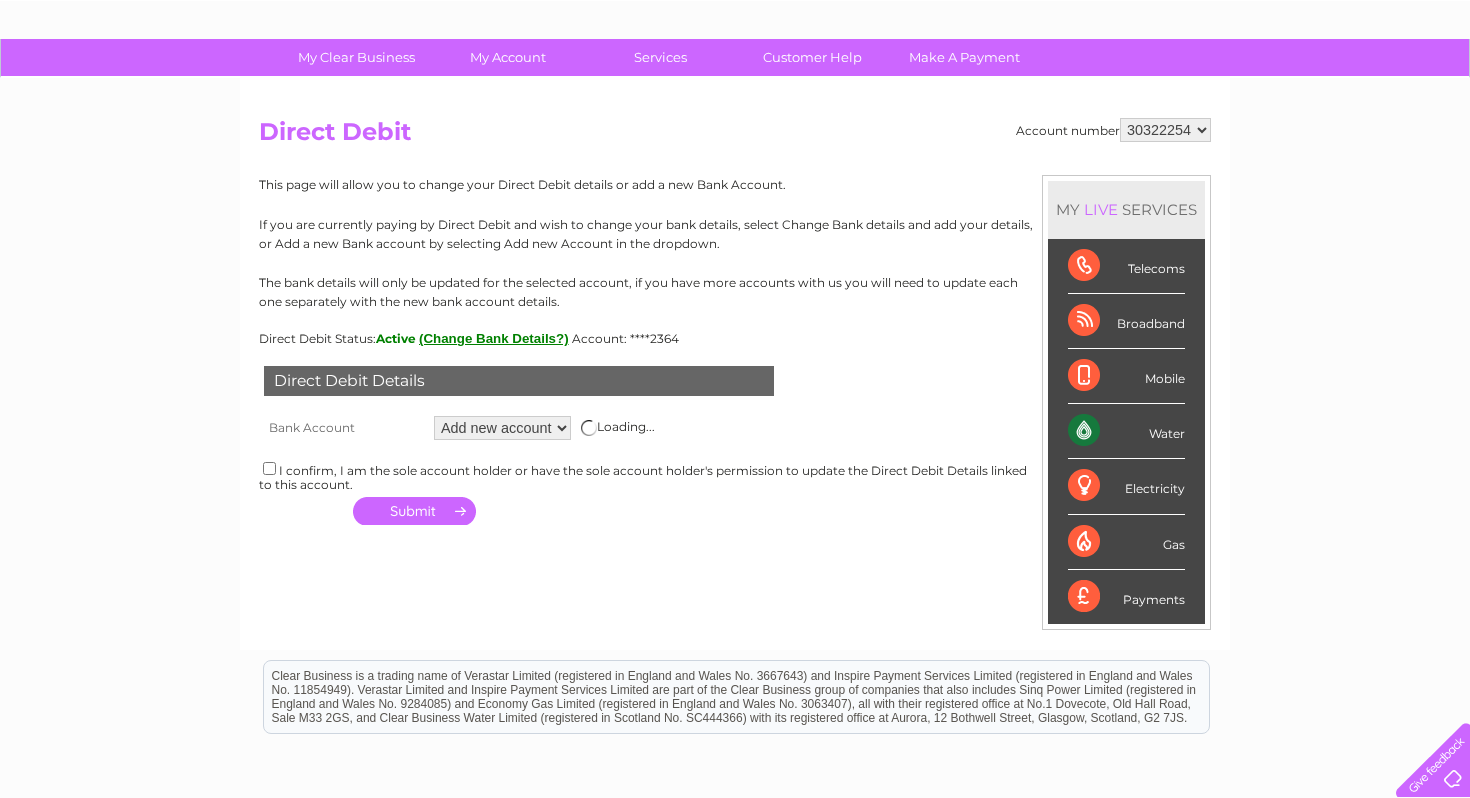 scroll, scrollTop: 207, scrollLeft: 0, axis: vertical 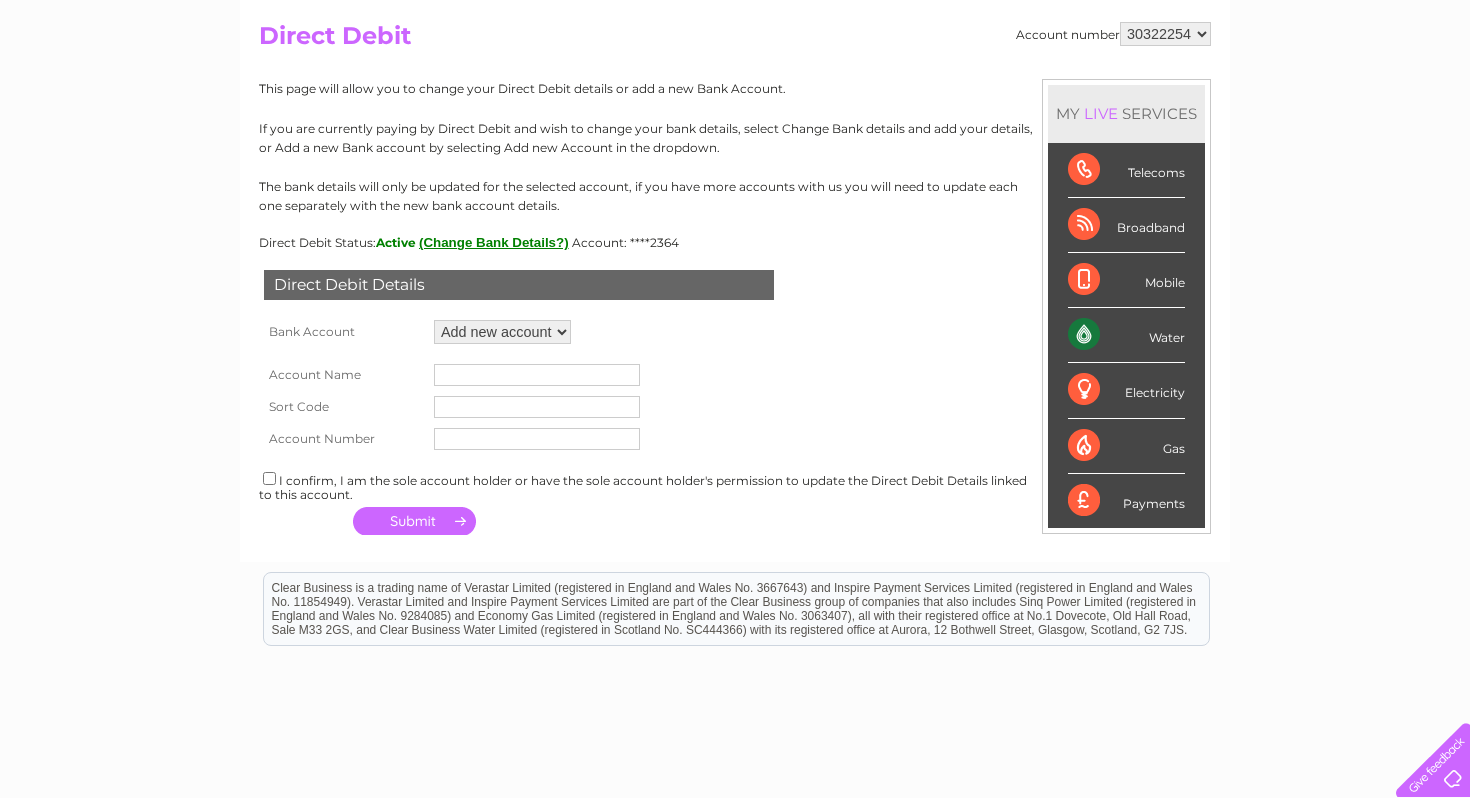 click at bounding box center [269, 478] 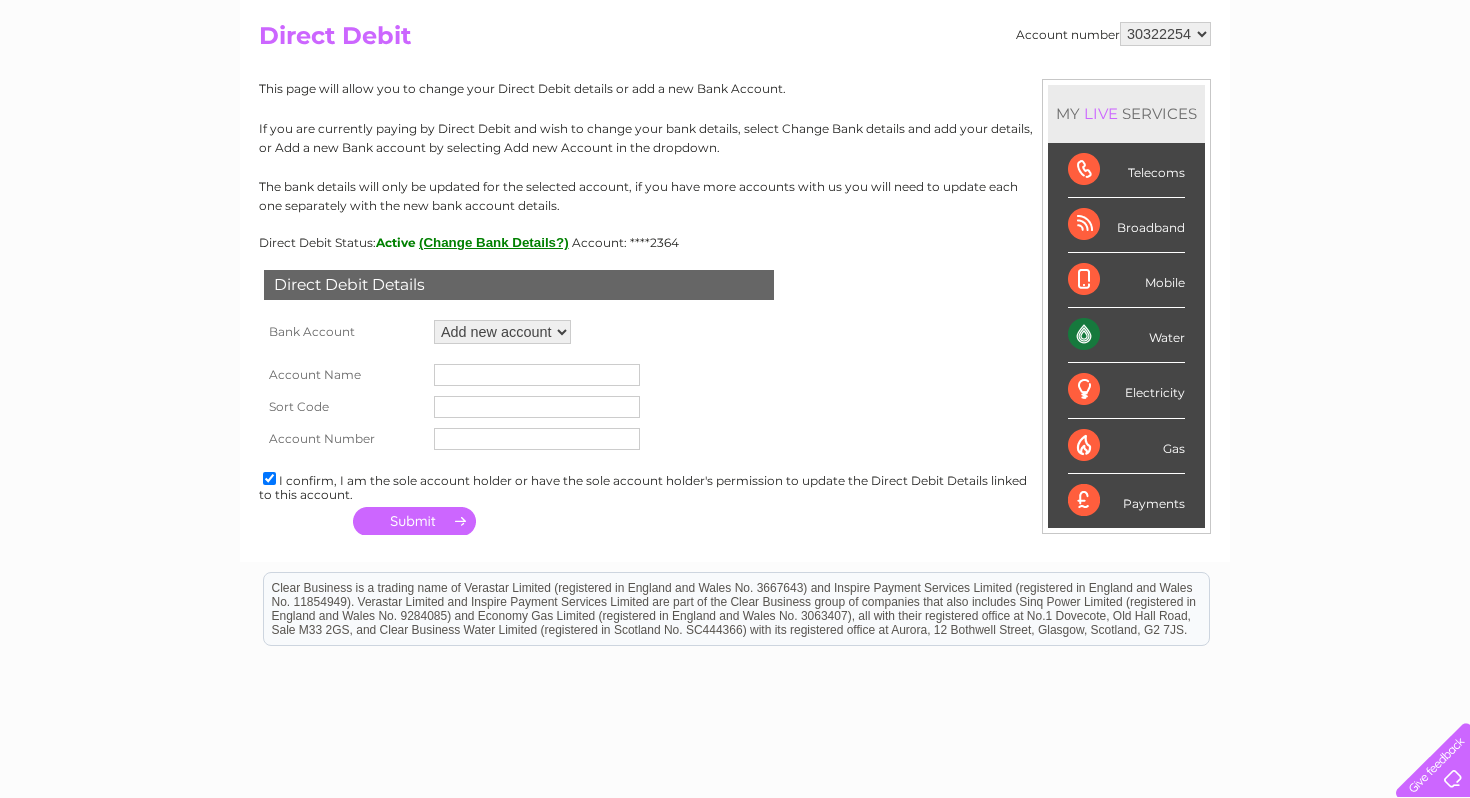 click on "Add new account
****2364" at bounding box center (502, 332) 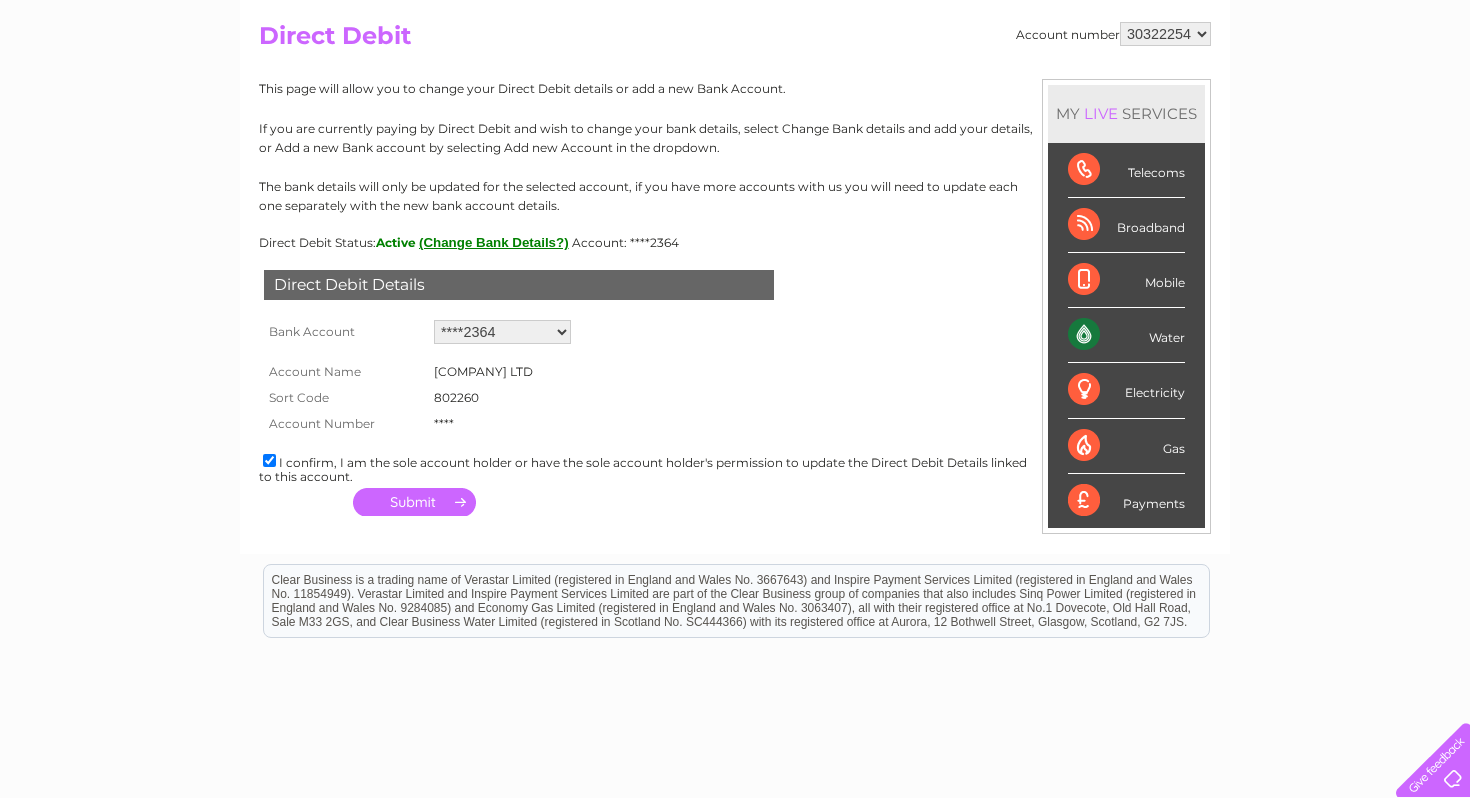 click on "Add new account
****2364" at bounding box center (502, 332) 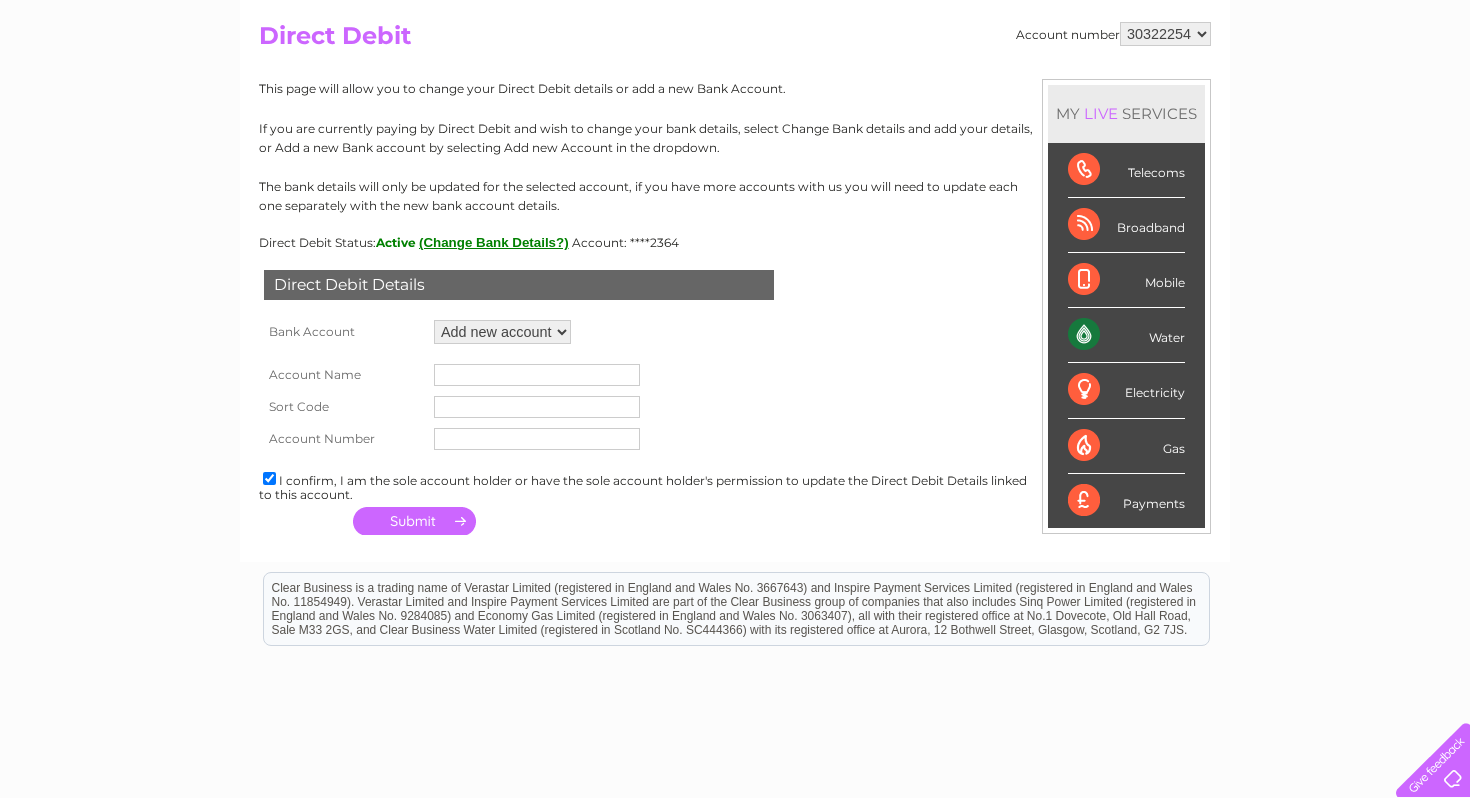 click at bounding box center (537, 407) 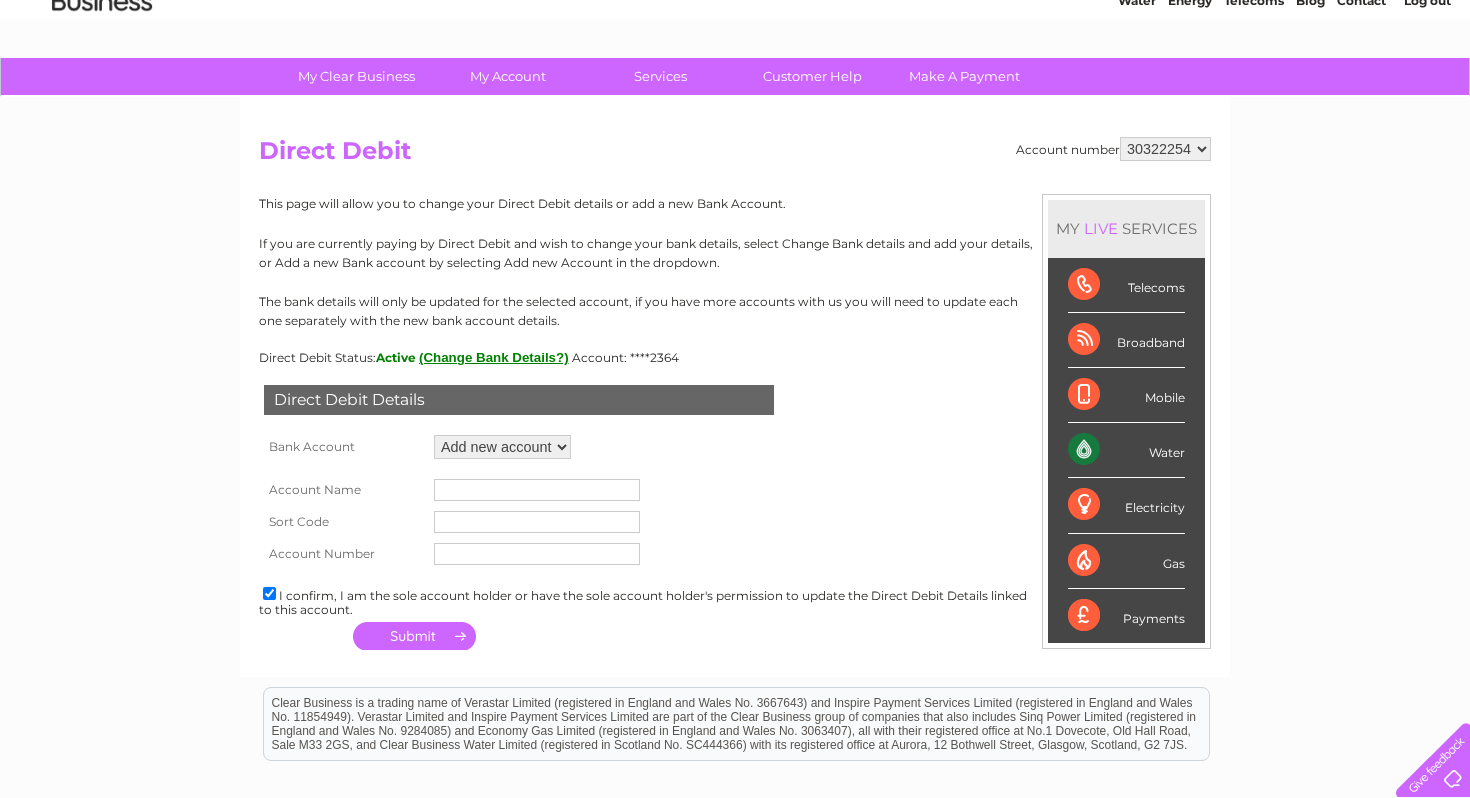 scroll, scrollTop: 99, scrollLeft: 0, axis: vertical 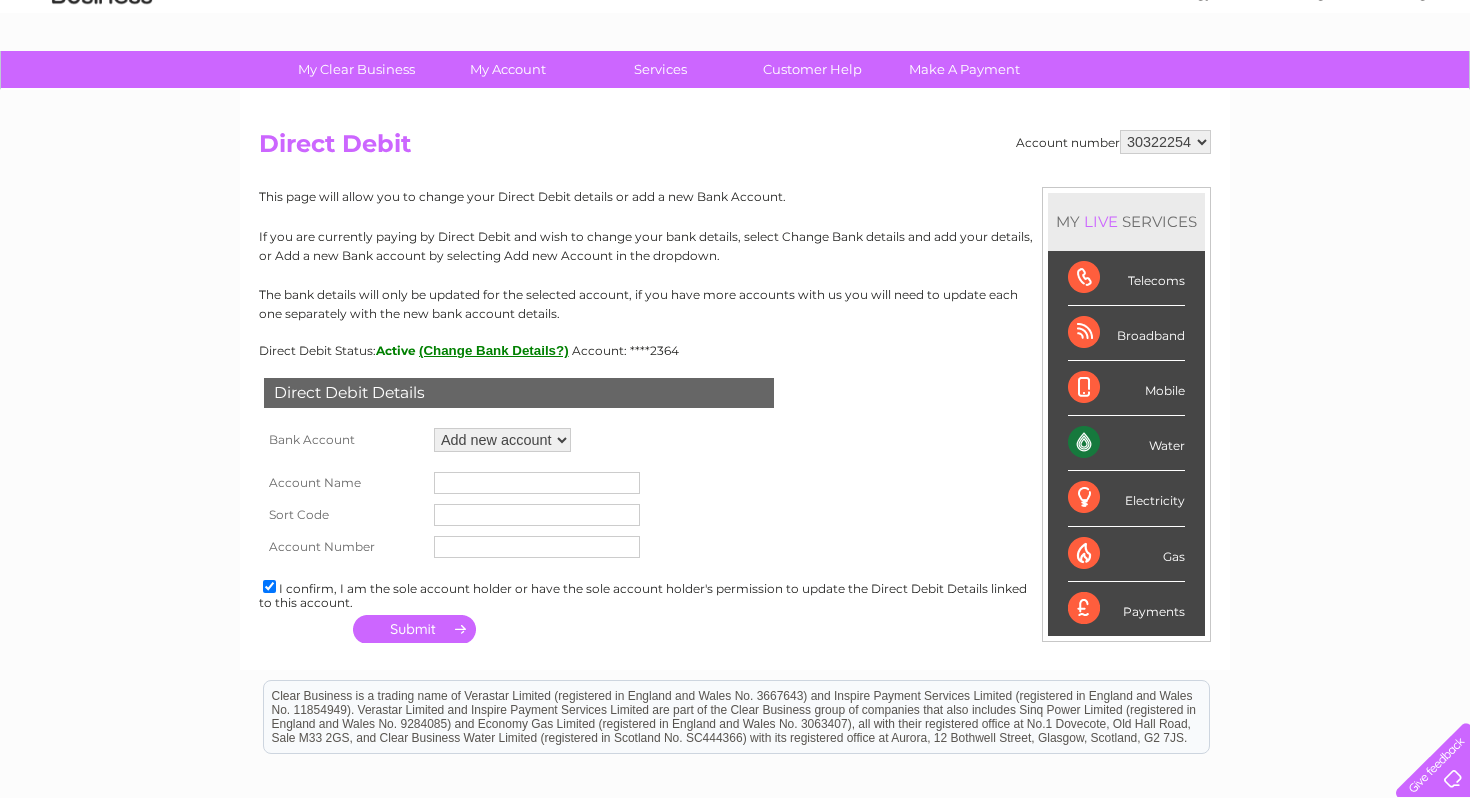 click at bounding box center (537, 483) 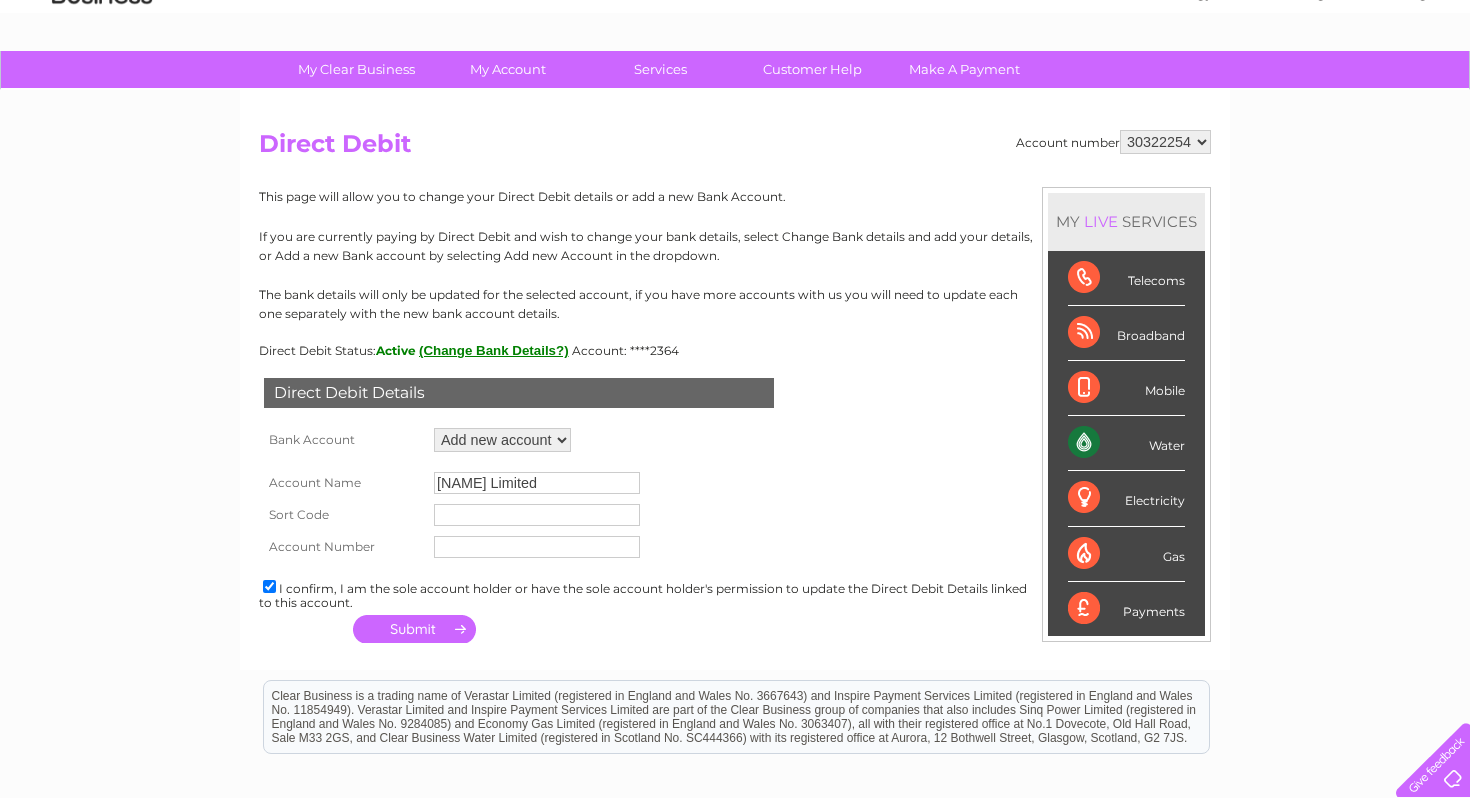 type on "Dulin Limited" 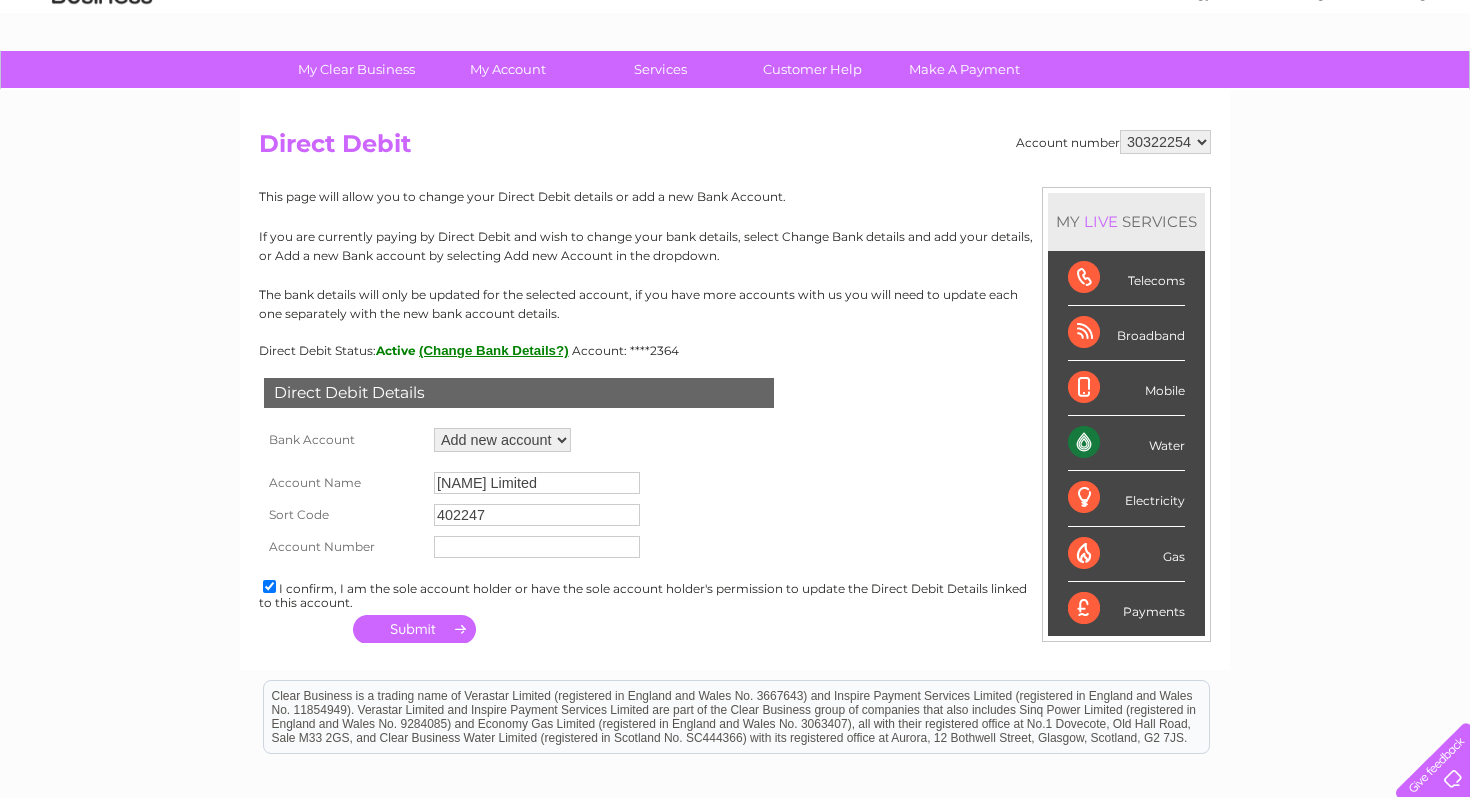 type on "402247" 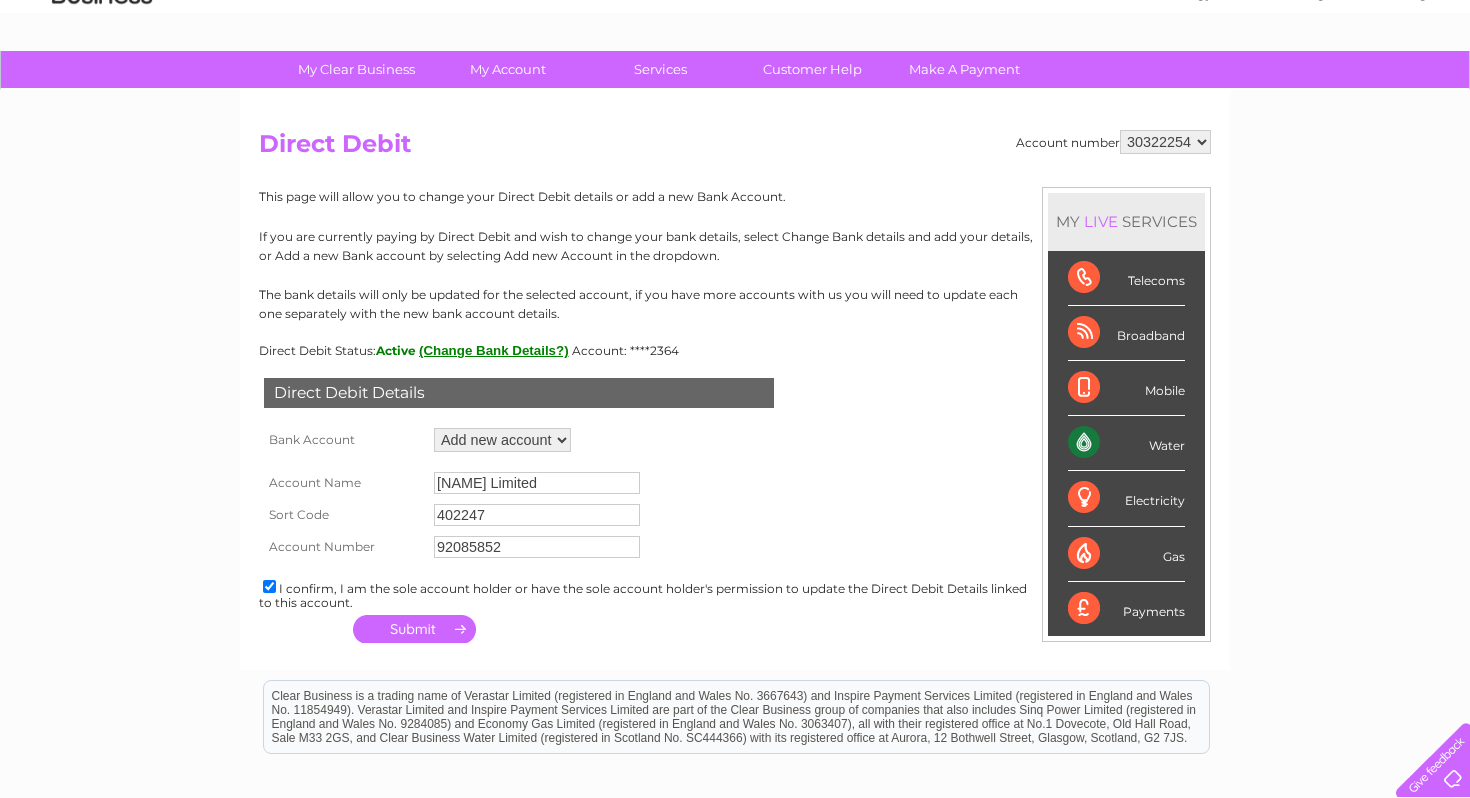 type on "92085852" 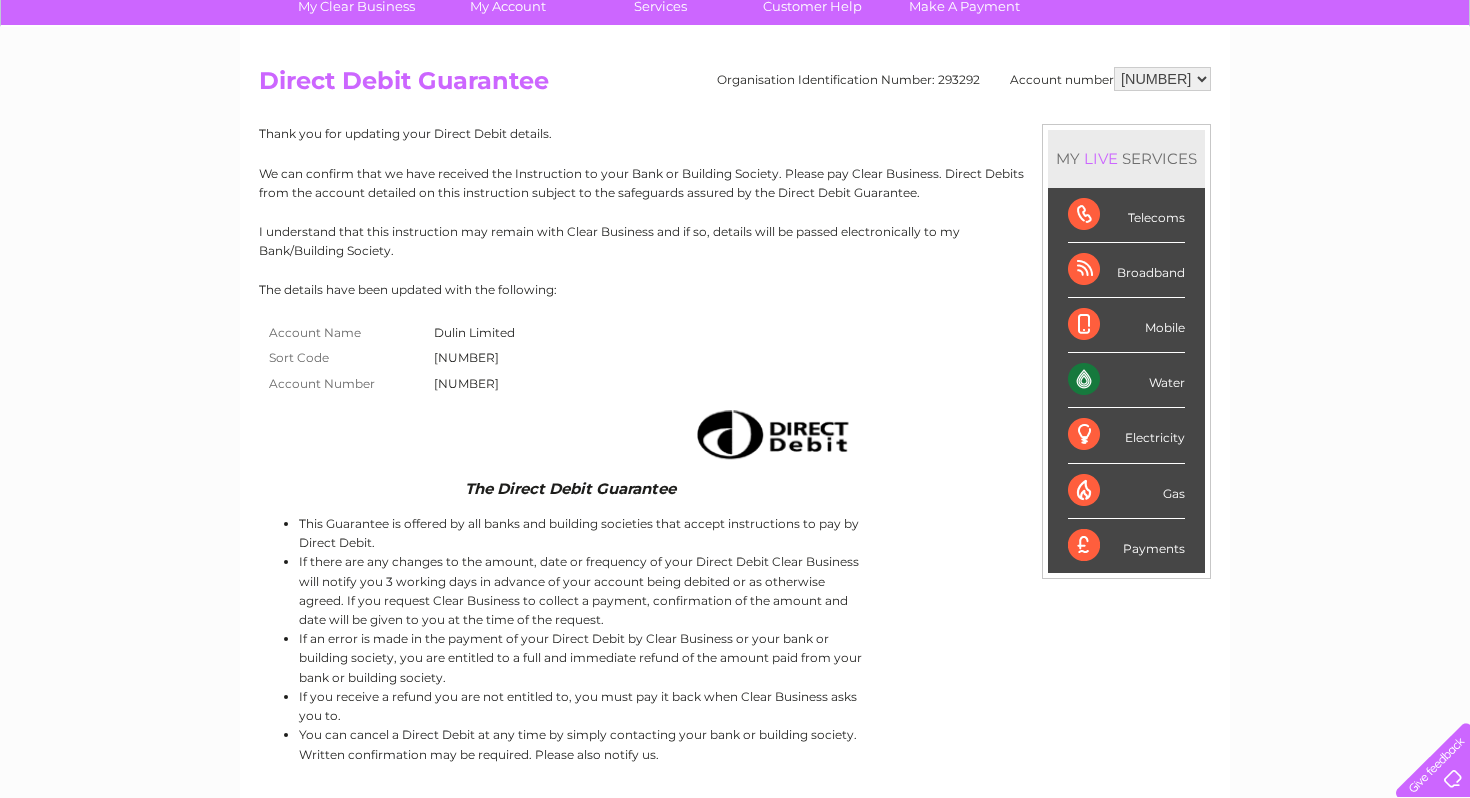 scroll, scrollTop: 158, scrollLeft: 0, axis: vertical 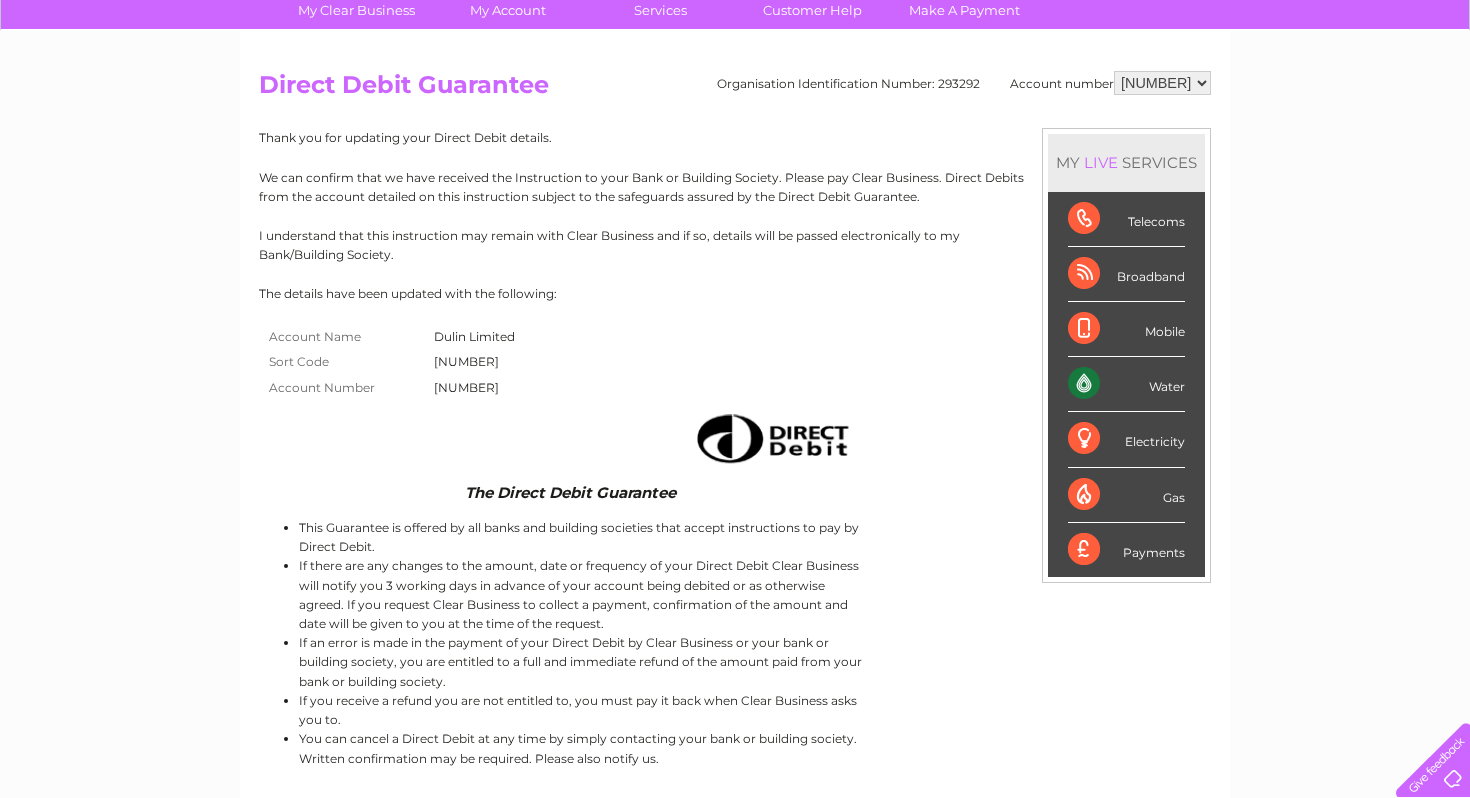 click at bounding box center [562, 440] 